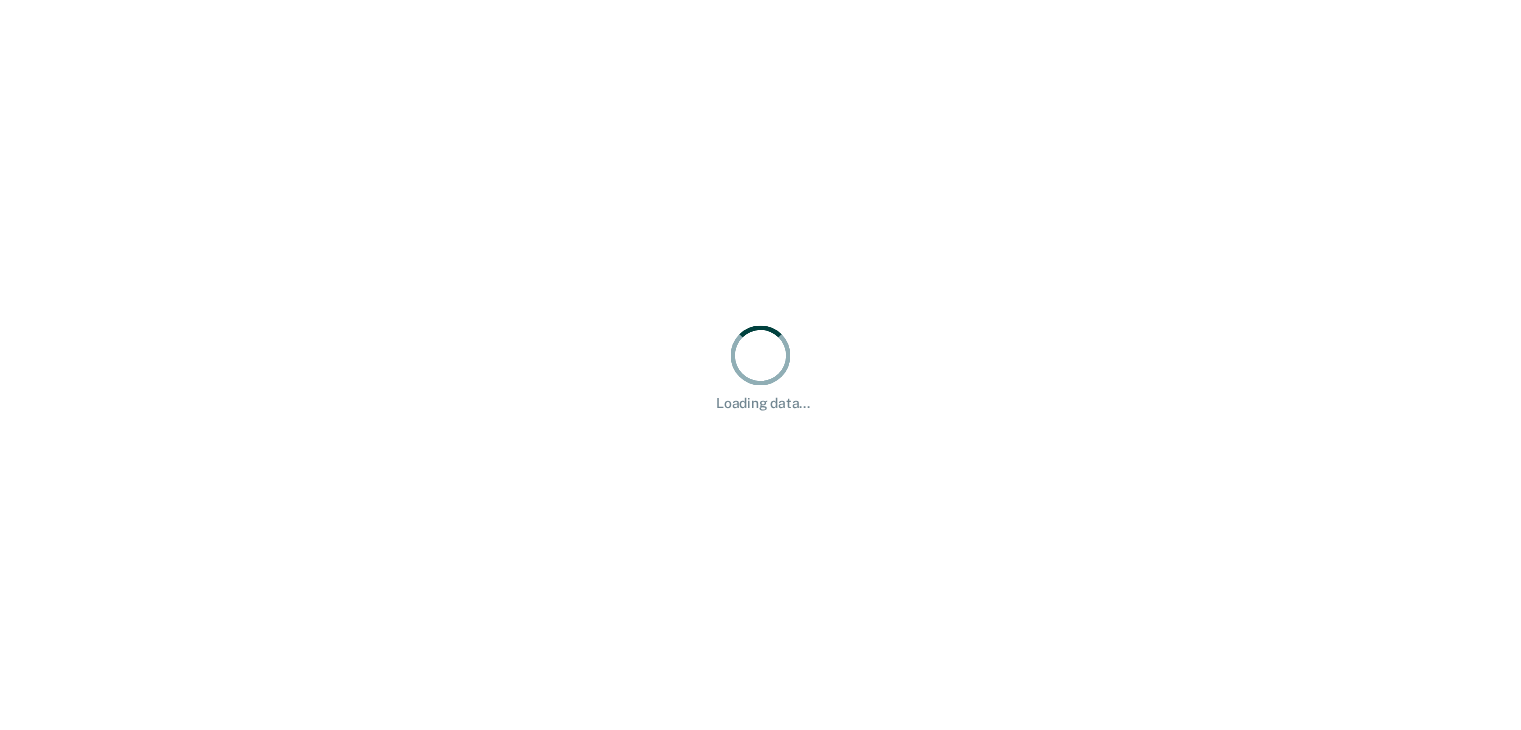 scroll, scrollTop: 0, scrollLeft: 0, axis: both 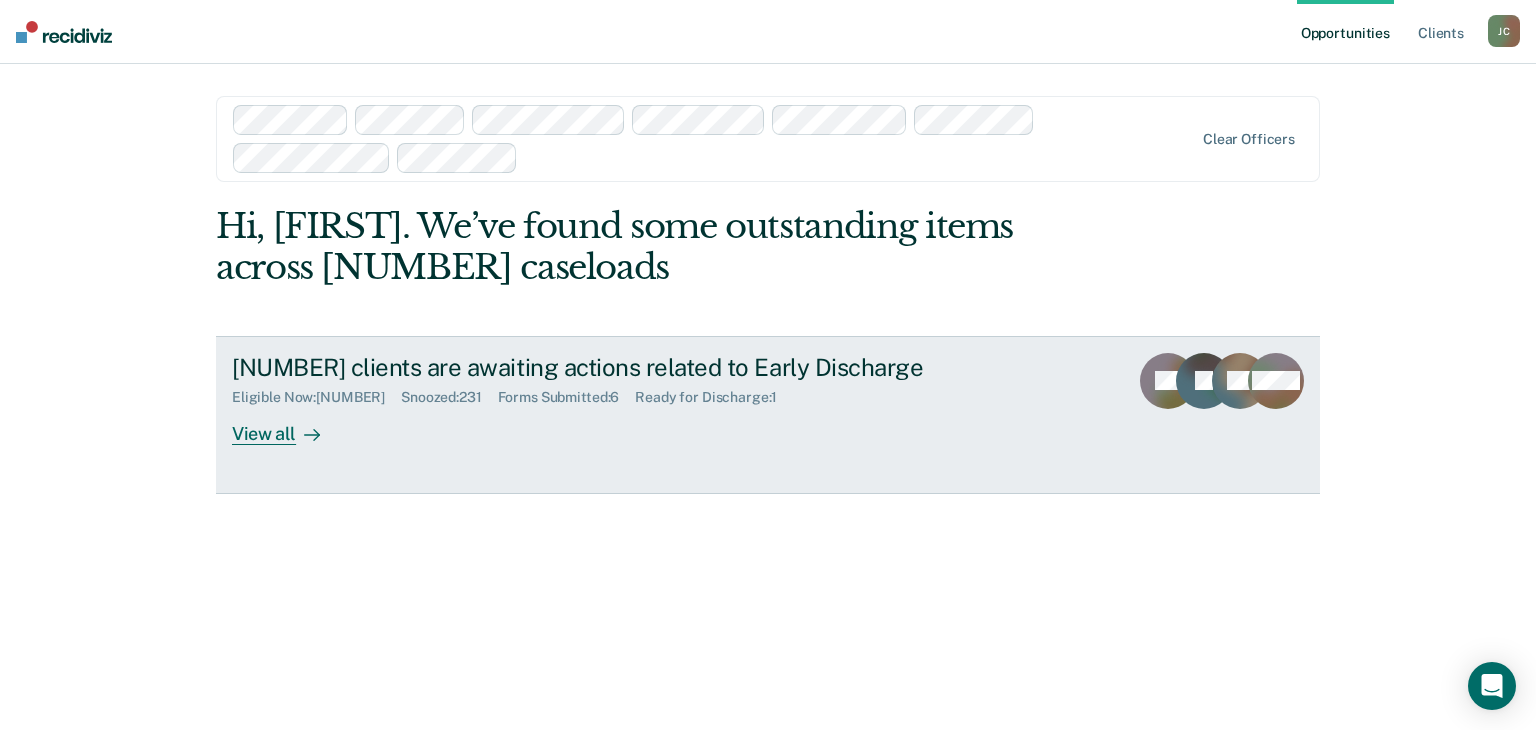 click on "View all" at bounding box center (288, 425) 